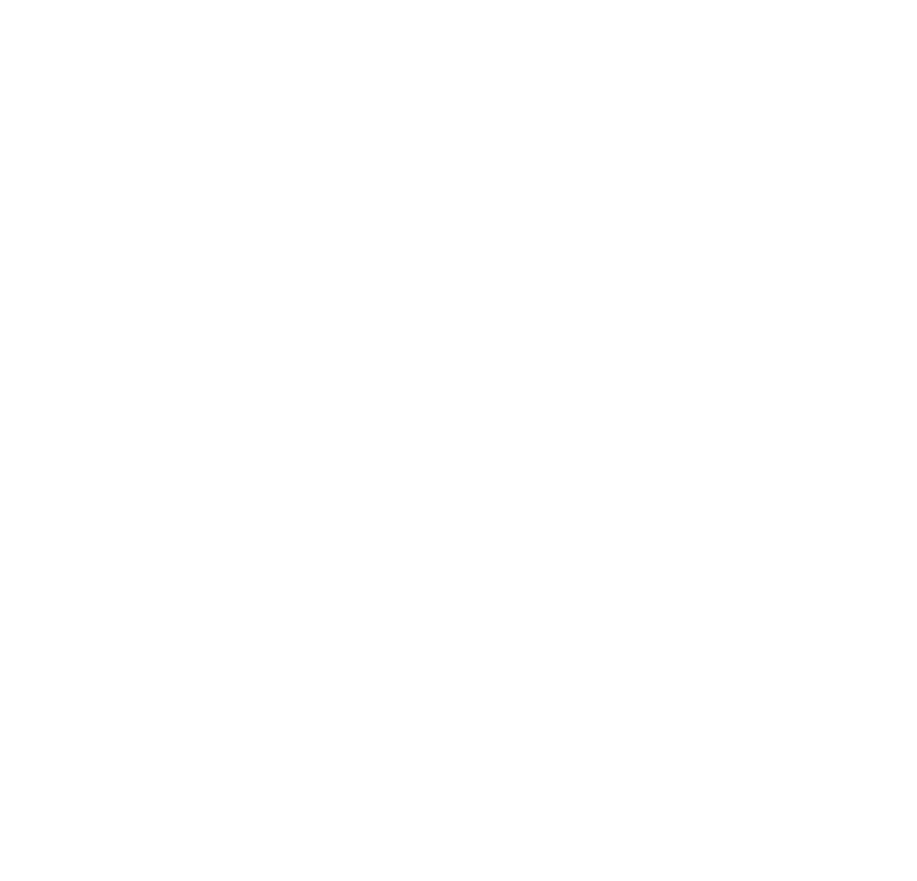 scroll, scrollTop: 0, scrollLeft: 0, axis: both 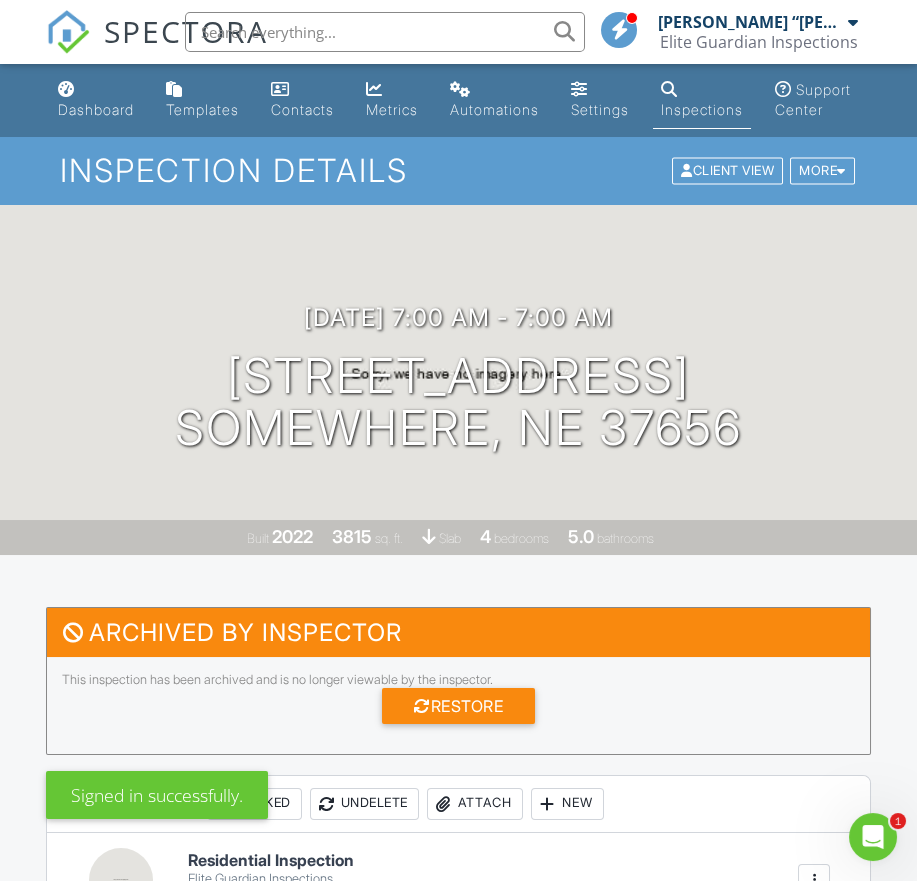click on "Inspections" at bounding box center [702, 100] 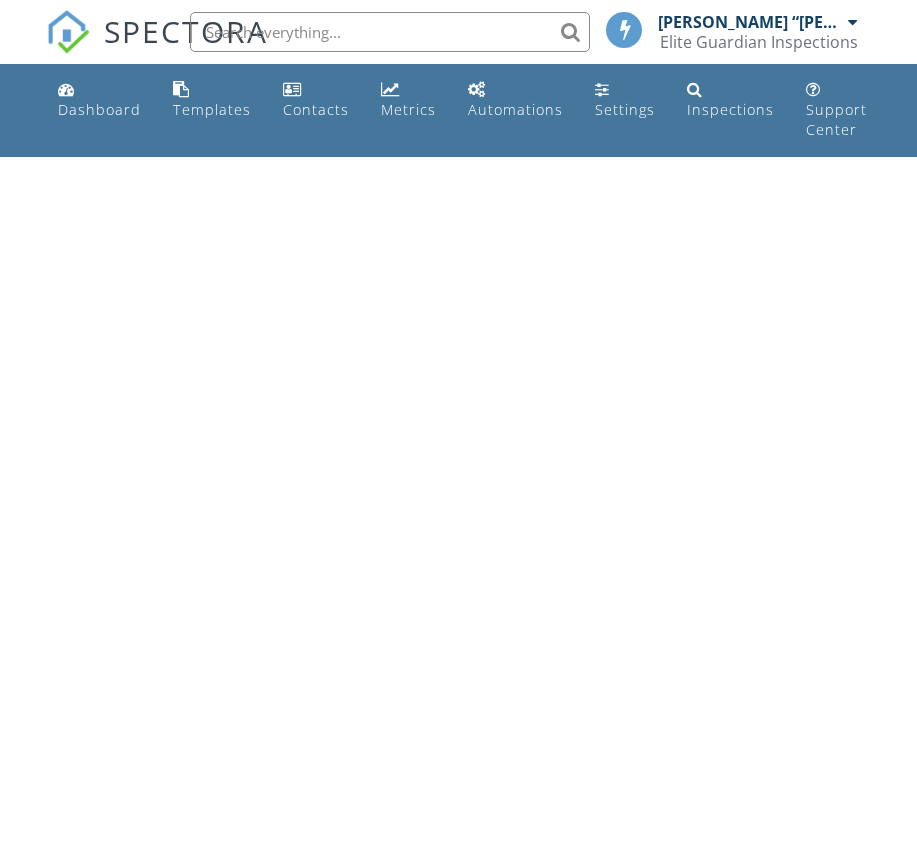 scroll, scrollTop: 0, scrollLeft: 0, axis: both 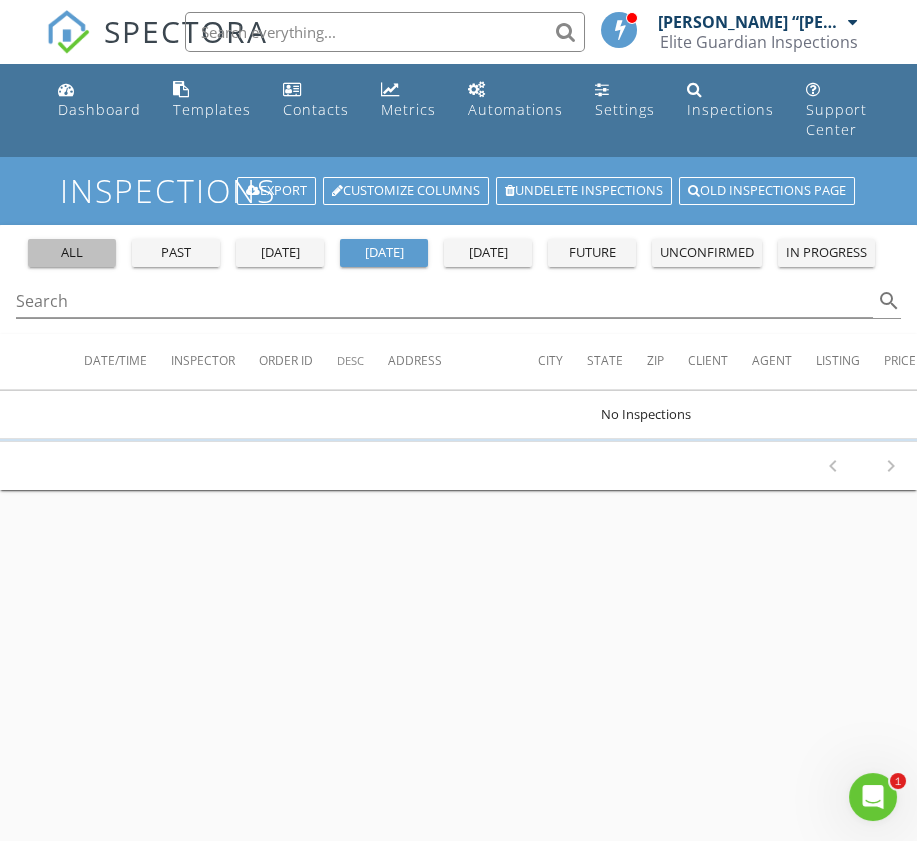 click on "all" at bounding box center [72, 253] 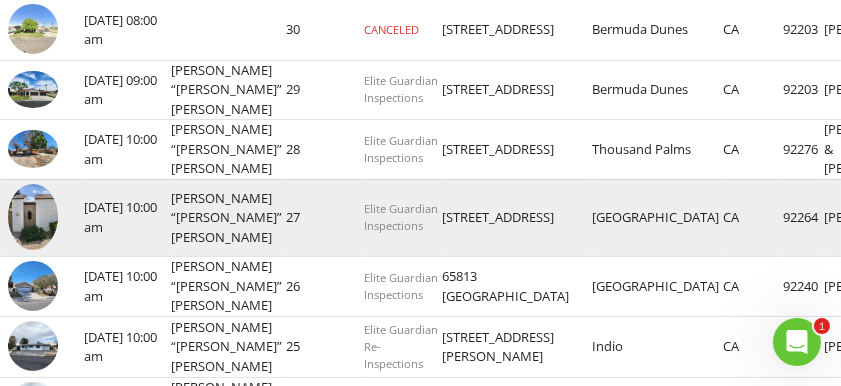 scroll, scrollTop: 541, scrollLeft: 0, axis: vertical 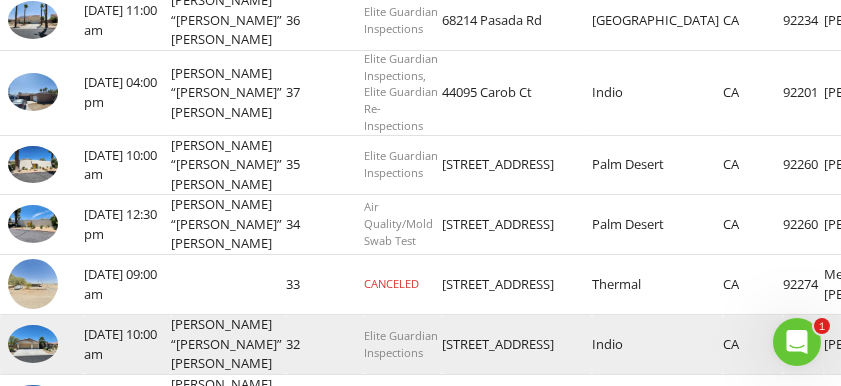 drag, startPoint x: 415, startPoint y: 307, endPoint x: 794, endPoint y: 314, distance: 379.06464 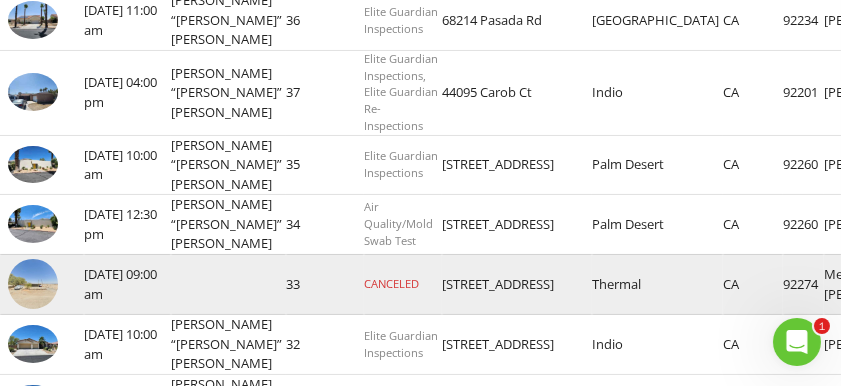 click on "CANCELED" at bounding box center [403, 284] 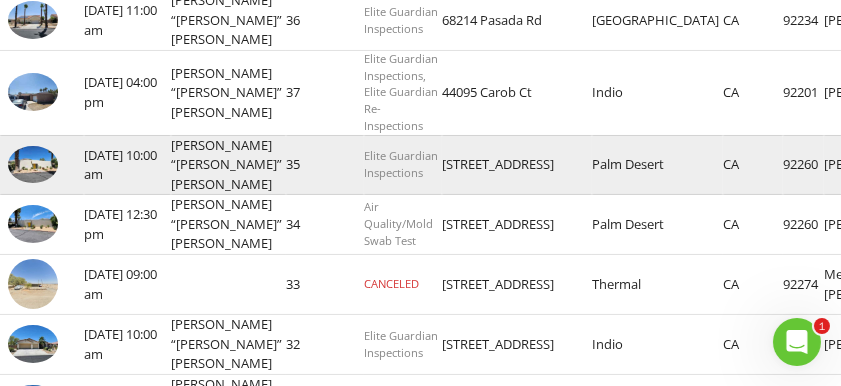 drag, startPoint x: 484, startPoint y: 251, endPoint x: 361, endPoint y: 168, distance: 148.38463 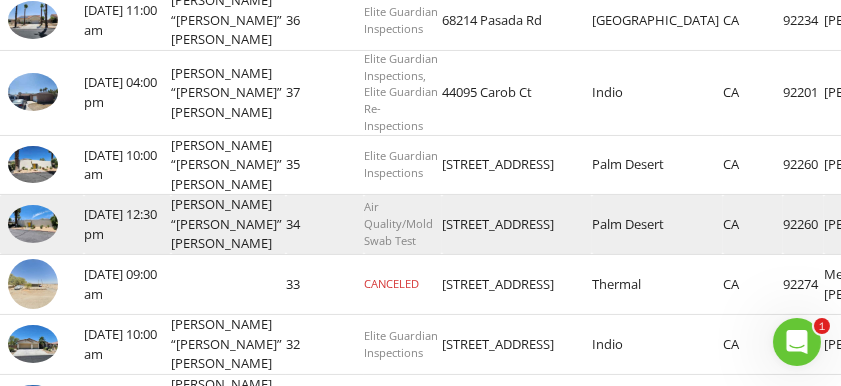 drag, startPoint x: 361, startPoint y: 168, endPoint x: 405, endPoint y: 192, distance: 50.119858 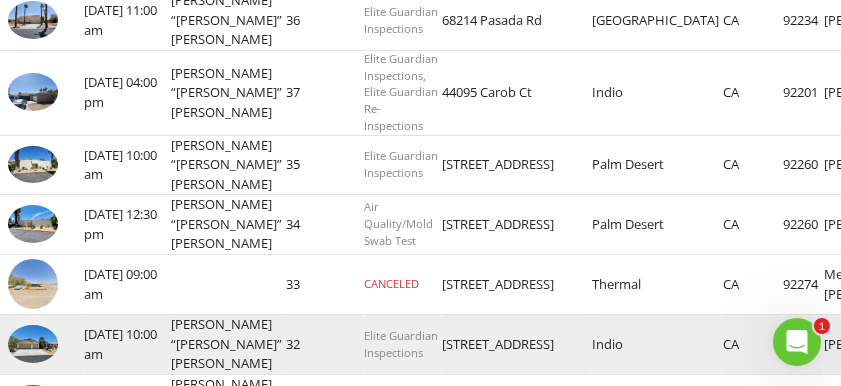click on "[STREET_ADDRESS]" at bounding box center [517, 345] 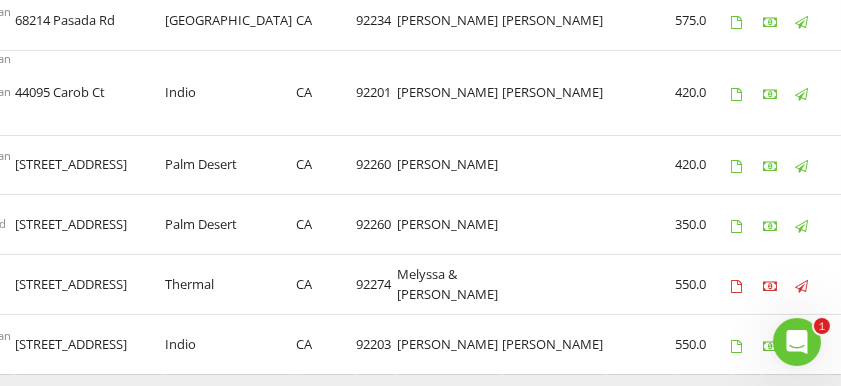 scroll, scrollTop: 0, scrollLeft: 500, axis: horizontal 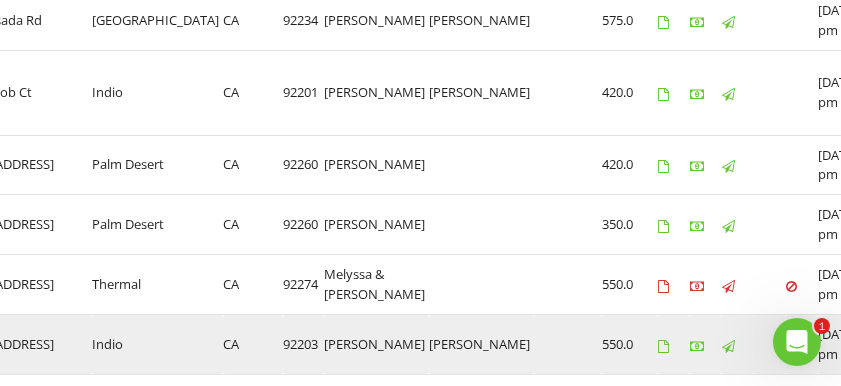 click at bounding box center (981, 346) 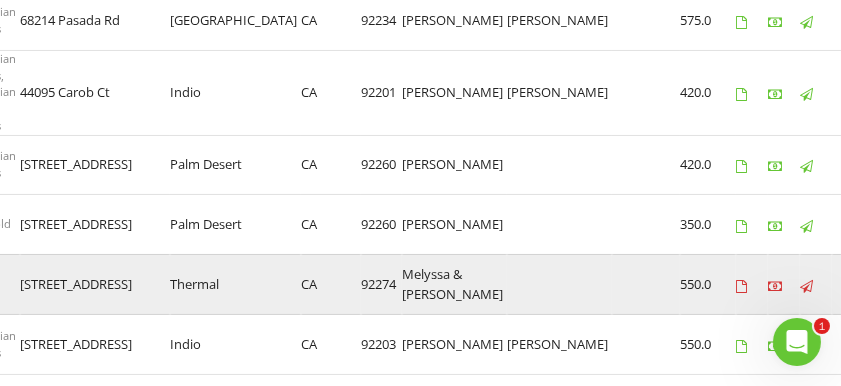 scroll, scrollTop: 0, scrollLeft: 0, axis: both 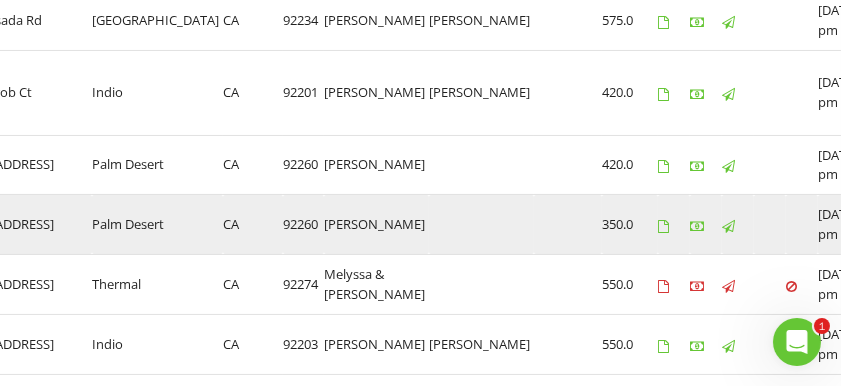 click at bounding box center (981, 226) 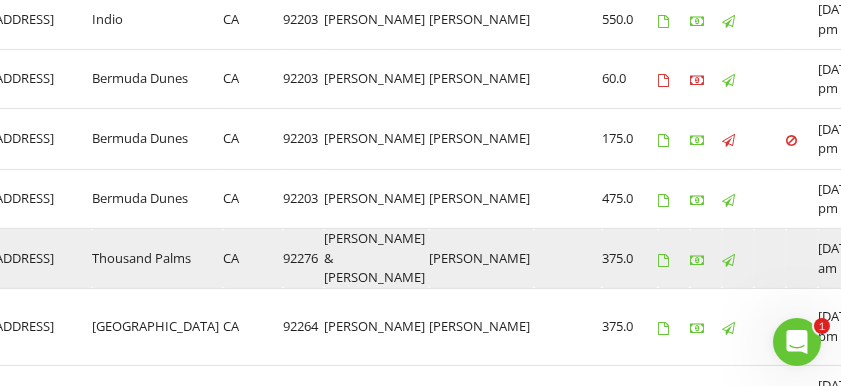 scroll, scrollTop: 433, scrollLeft: 0, axis: vertical 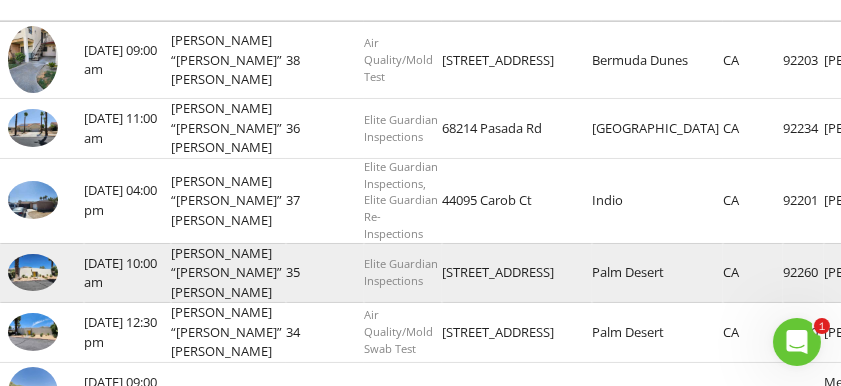 drag, startPoint x: 414, startPoint y: 250, endPoint x: 790, endPoint y: 258, distance: 376.08508 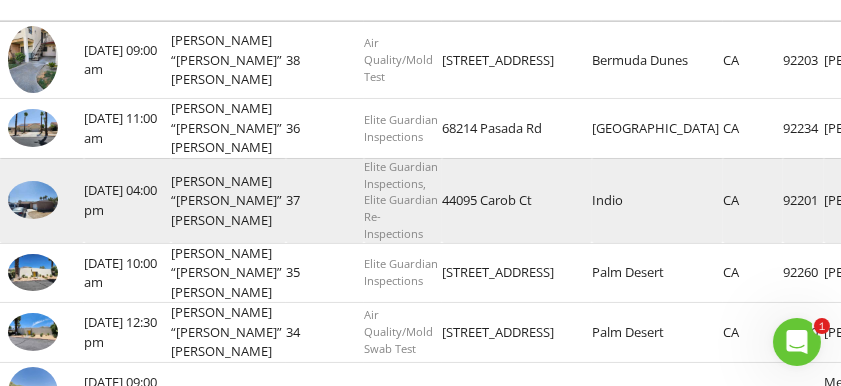 drag, startPoint x: 406, startPoint y: 186, endPoint x: 498, endPoint y: 169, distance: 93.55747 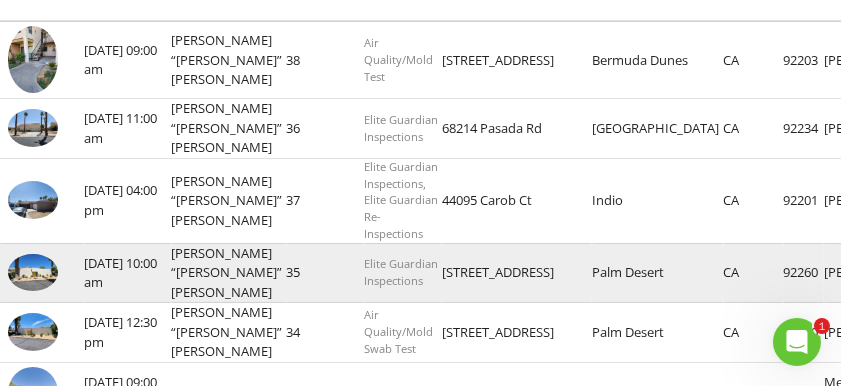 click on "Elite Guardian Inspections" at bounding box center [401, 272] 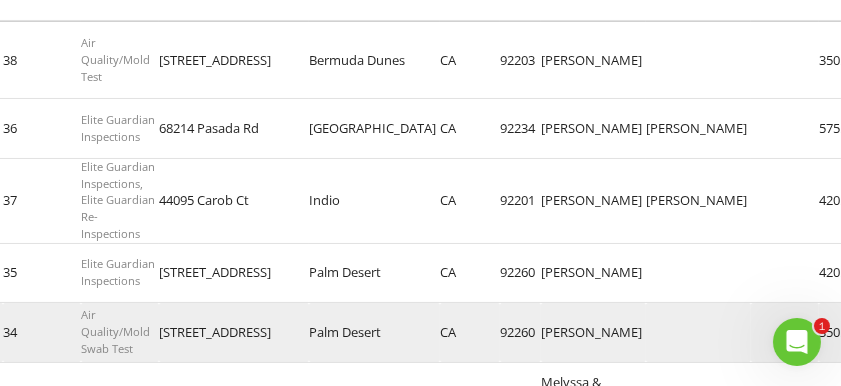 scroll, scrollTop: 0, scrollLeft: 500, axis: horizontal 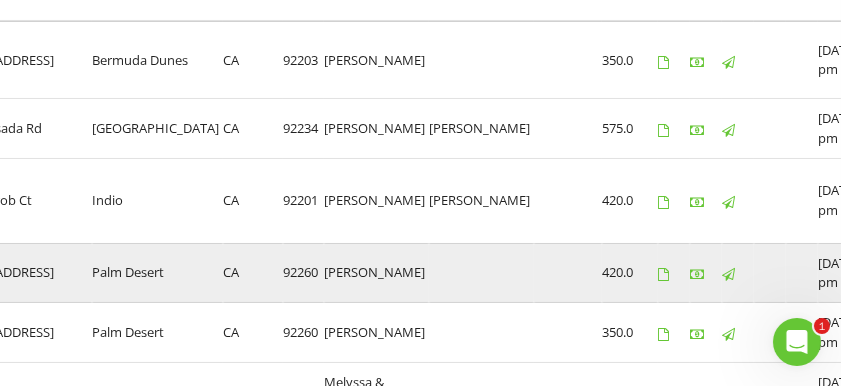 click at bounding box center [981, 274] 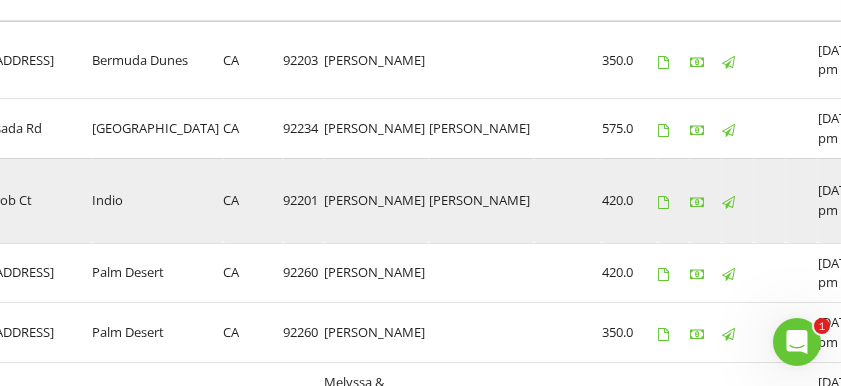 click at bounding box center (992, 200) 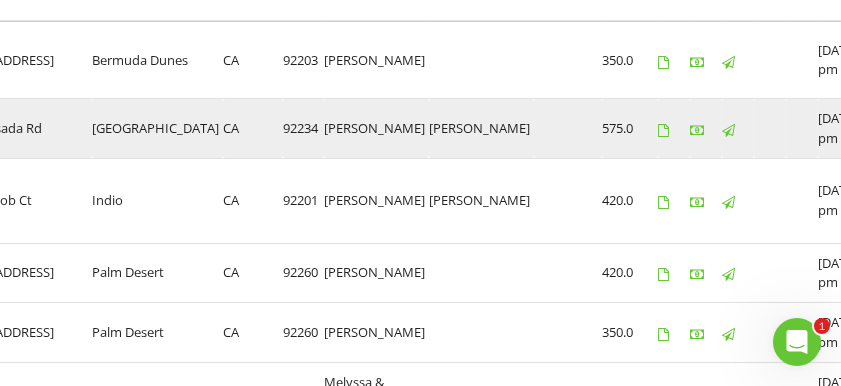 click on "Cathedral City" at bounding box center (157, 129) 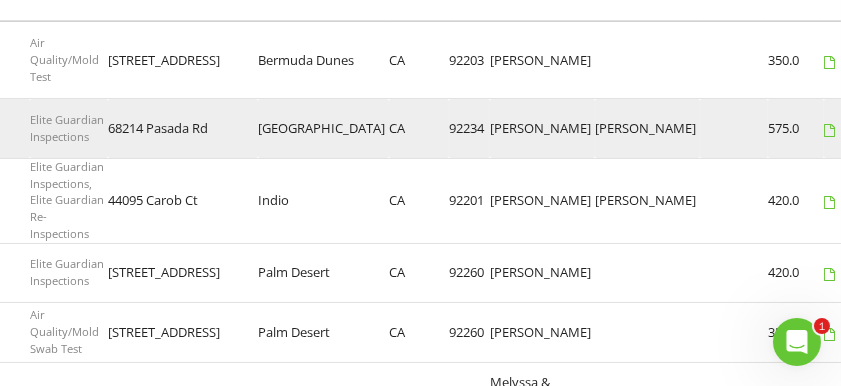 scroll, scrollTop: 0, scrollLeft: 323, axis: horizontal 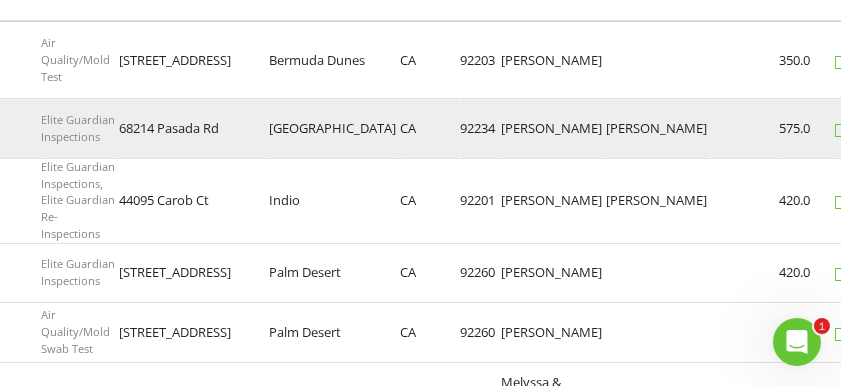 click on "check_box_outline_blank
06/23/2025 11:00 am
Gerardo “Jerry” Diaz
36
Elite Guardian Inspections
68214 Pasada Rd
Cathedral City
CA
92234
Matthew Hanna
Destiny Deam
575.0
06/16/2025 05:45 pm
06/26/2025 03:06 pm" at bounding box center (432, 129) 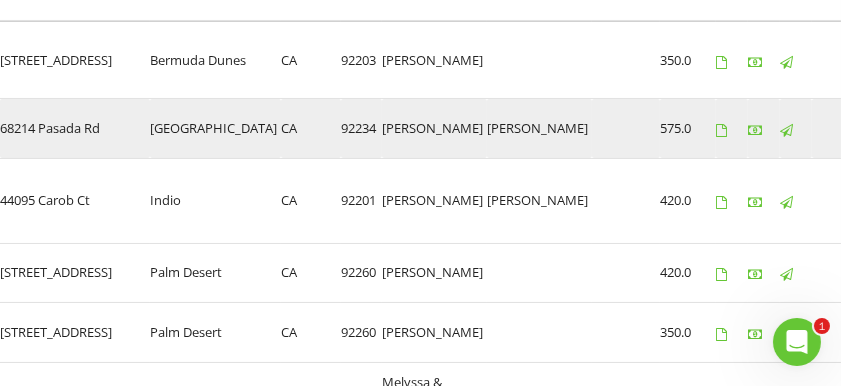 scroll, scrollTop: 0, scrollLeft: 500, axis: horizontal 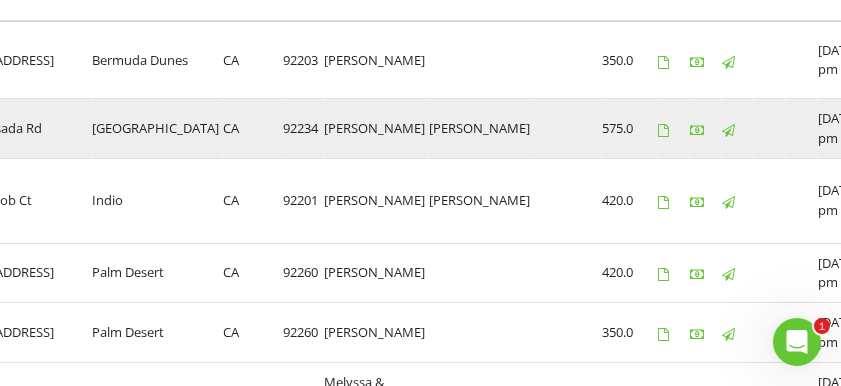 click at bounding box center [981, 130] 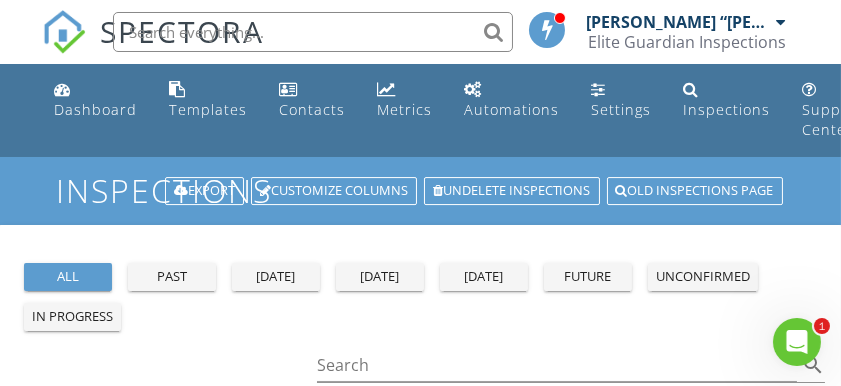 scroll, scrollTop: 433, scrollLeft: 0, axis: vertical 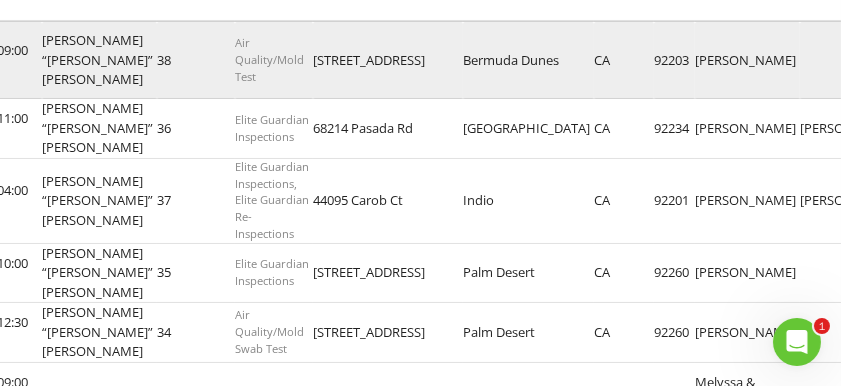 drag, startPoint x: 284, startPoint y: 55, endPoint x: 653, endPoint y: 78, distance: 369.7161 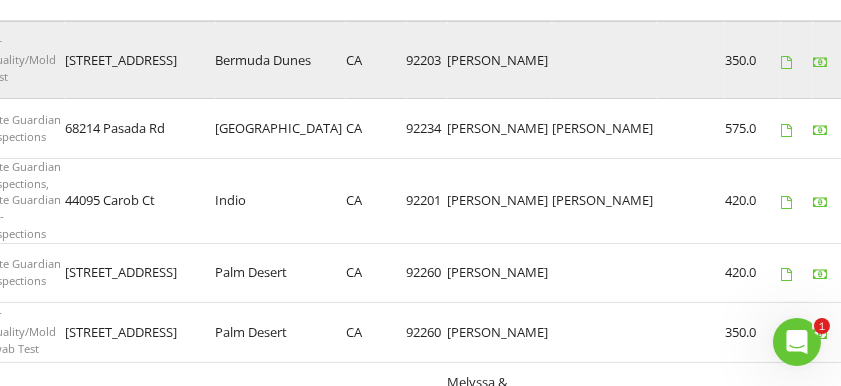 scroll, scrollTop: 0, scrollLeft: 500, axis: horizontal 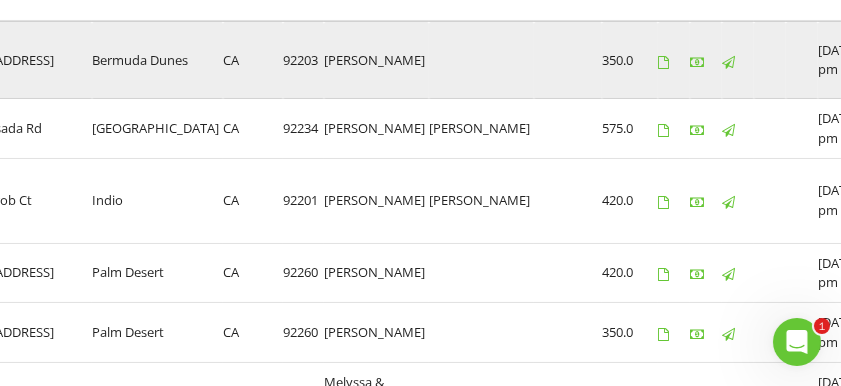 click at bounding box center [981, 62] 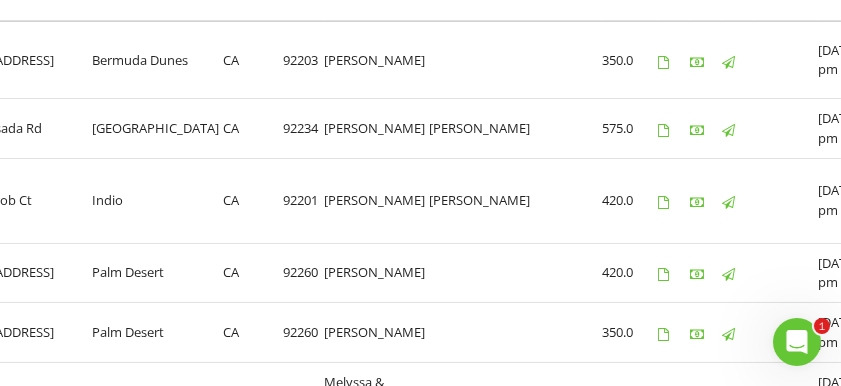 scroll, scrollTop: 0, scrollLeft: 0, axis: both 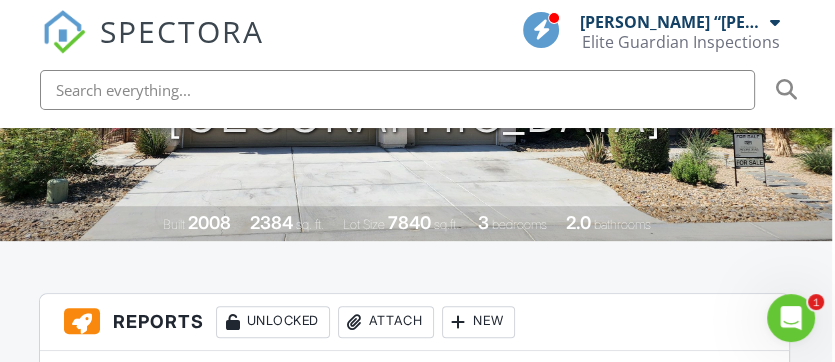 click at bounding box center [733, 414] 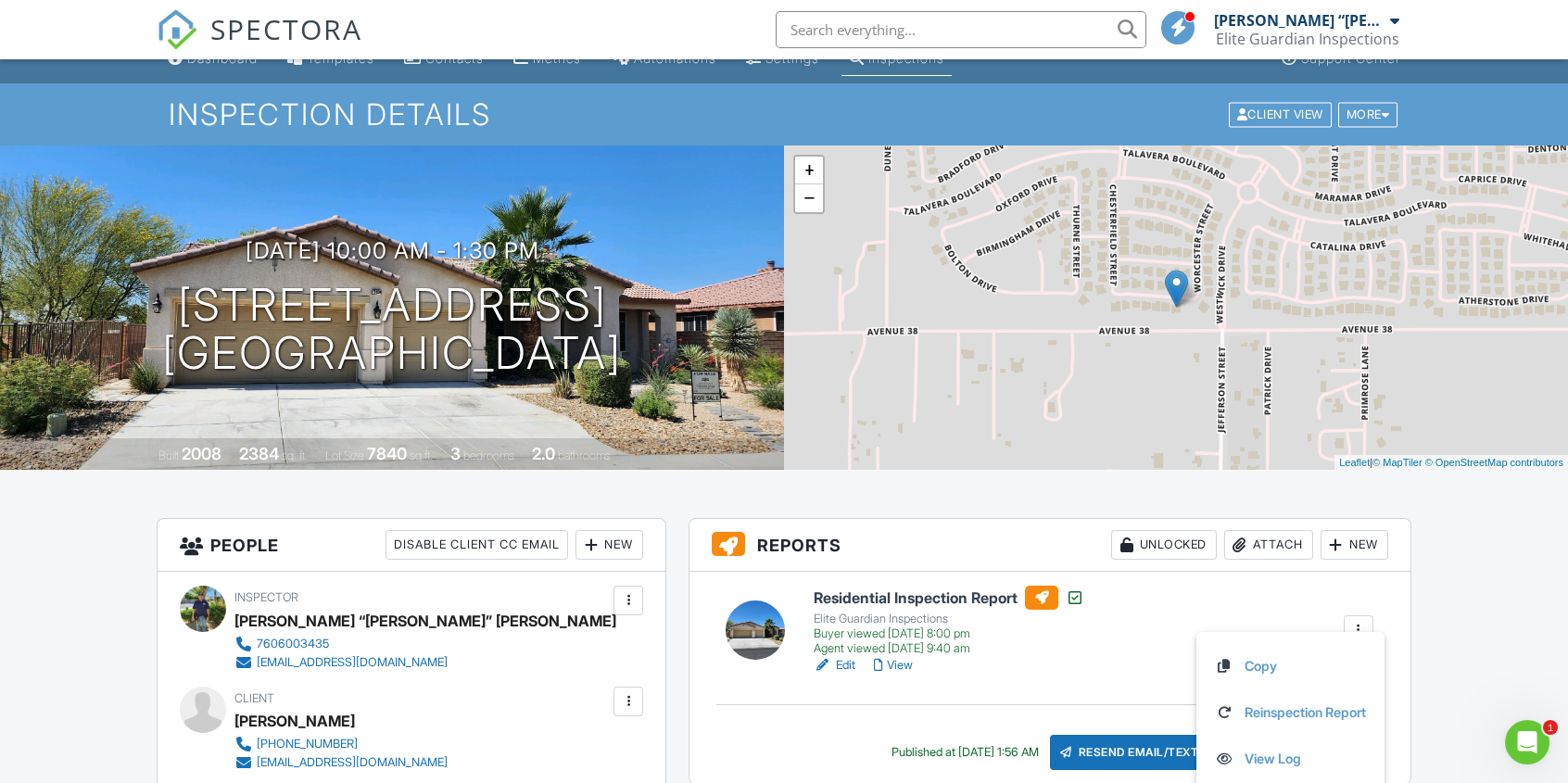 scroll, scrollTop: 0, scrollLeft: 0, axis: both 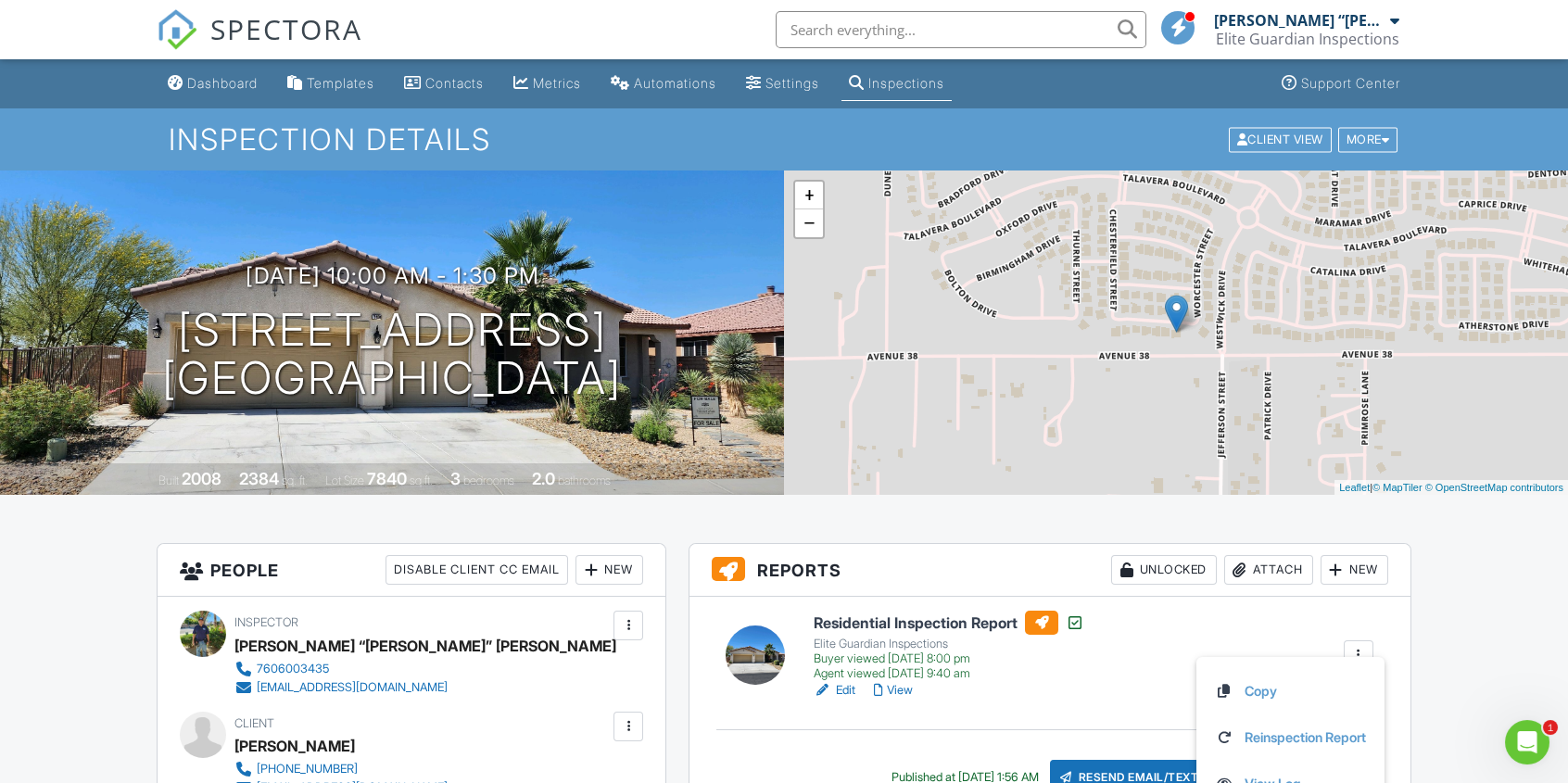 click on "All emails and texts are disabled for this inspection!
All emails and texts have been disabled for this inspection. This may have happened due to someone manually disabling them or this inspection being unconfirmed when it was scheduled. To re-enable emails and texts for this inspection, click the button below.
Turn on emails and texts
Turn on and Requeue Notifications
Reports
Unlocked
Attach
New
Residential Inspection Report
Elite Guardian Inspections
Buyer viewed [DATE]  8:00 pm
Agent viewed [DATE]  9:40 am
Edit
View
Copy
Reinspection Report
View Log
RRB Log
[GEOGRAPHIC_DATA]
Published at [DATE]  1:56 AM
Resend Email/Text
Publish report?
Before publishing from the web, click "Preview/Publish" in the Report Editor to save your changes ( don't know where that is?
Cancel
Publish" at bounding box center (784, 1943) 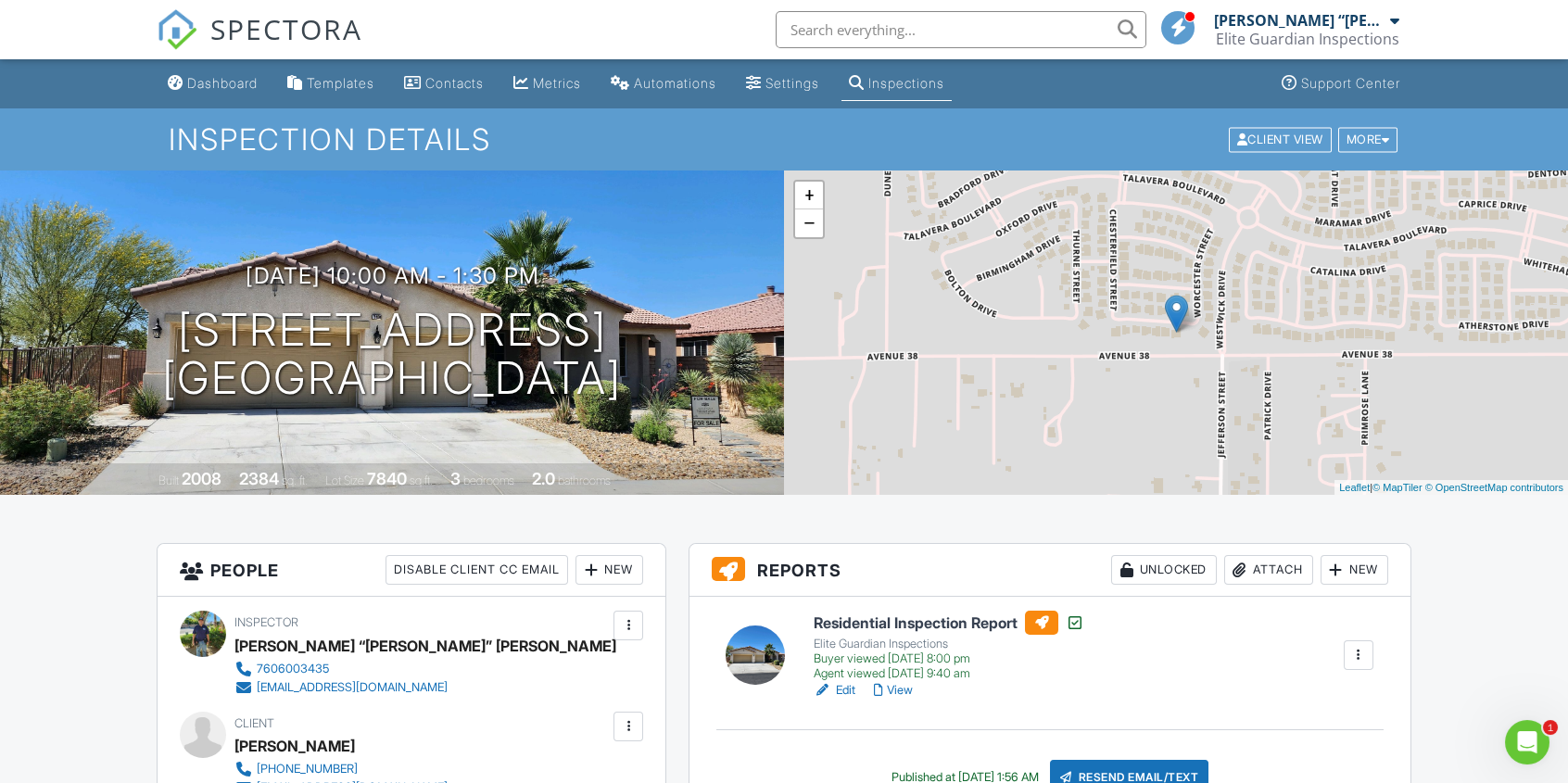 scroll, scrollTop: 401, scrollLeft: 0, axis: vertical 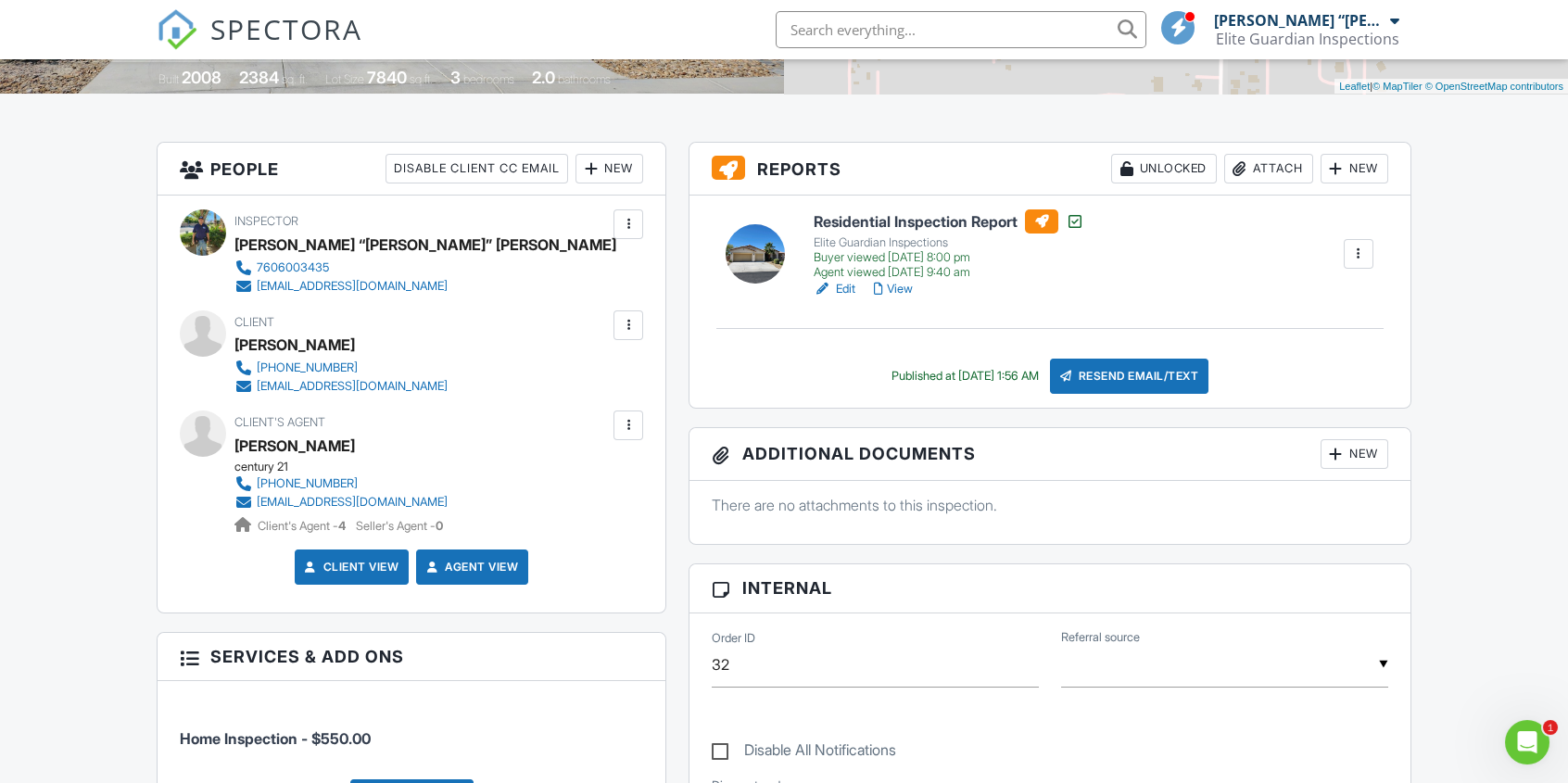 click on "View" at bounding box center (893, 289) 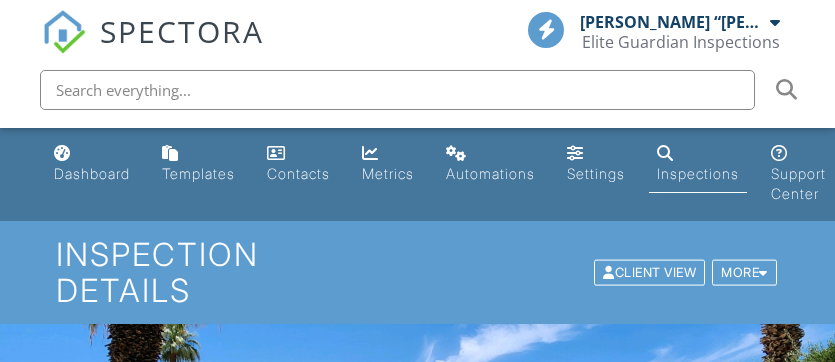 scroll, scrollTop: 433, scrollLeft: 0, axis: vertical 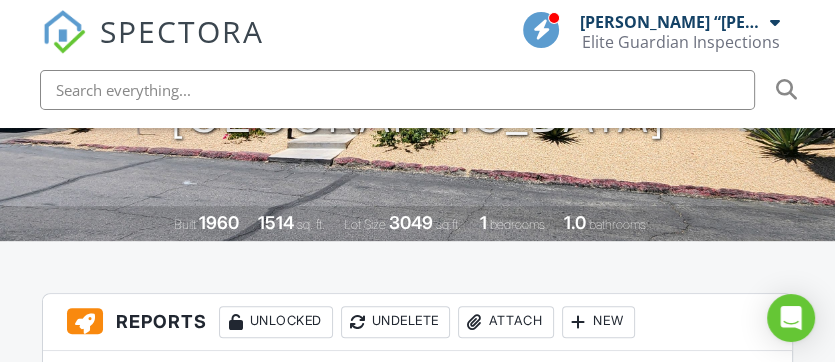 click at bounding box center (736, 406) 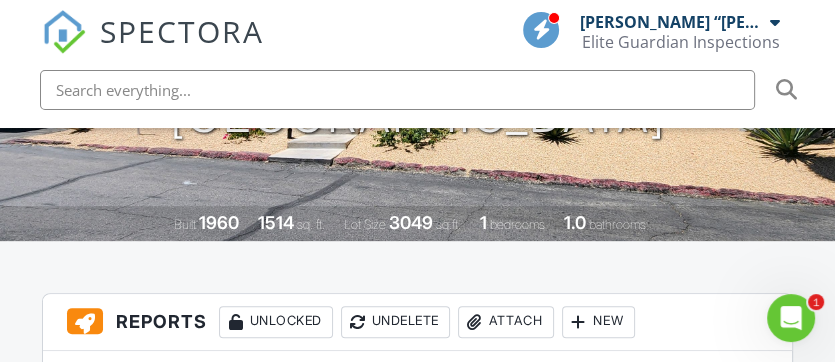 scroll, scrollTop: 0, scrollLeft: 0, axis: both 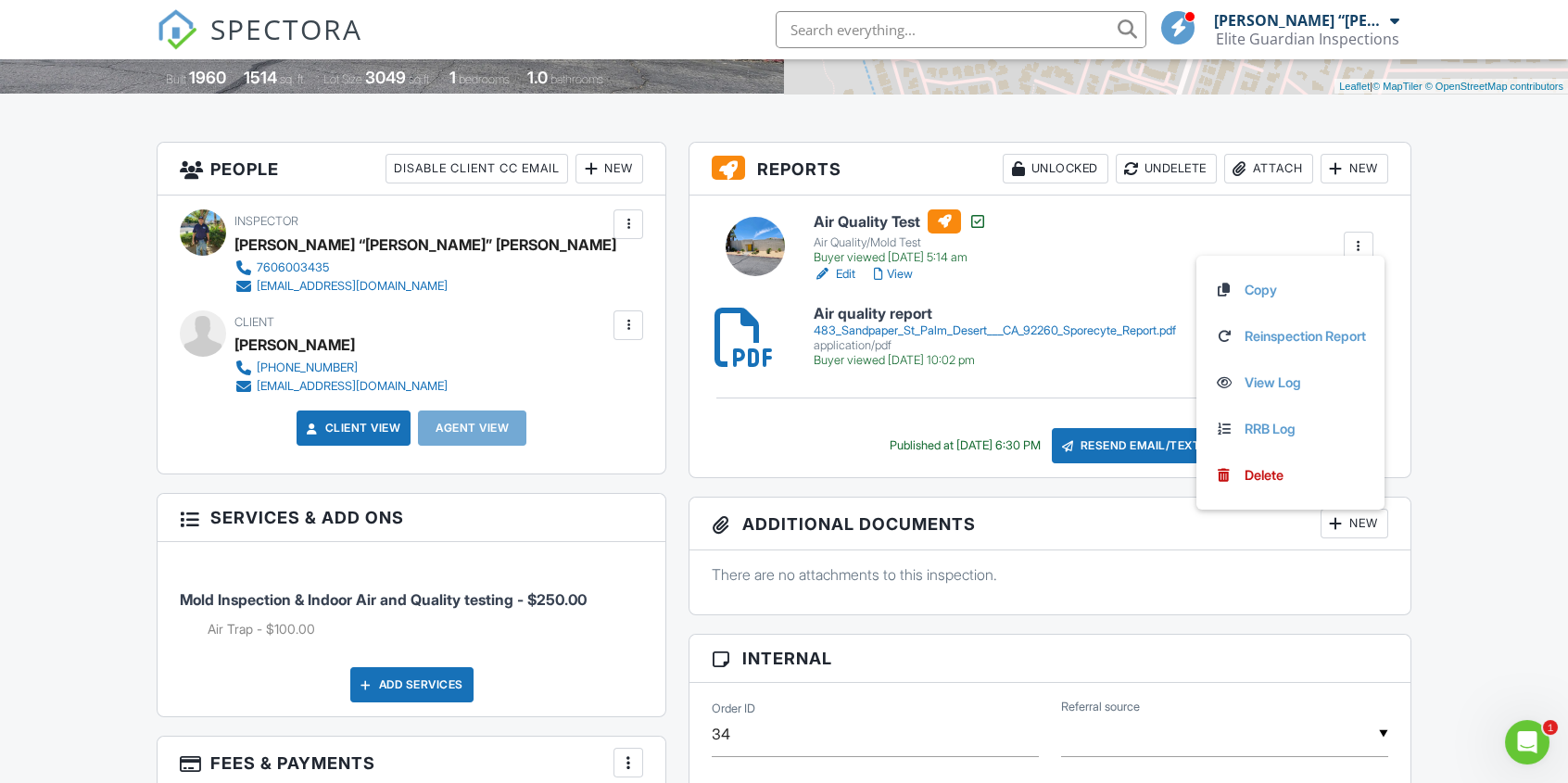 click on "View" at bounding box center (893, 274) 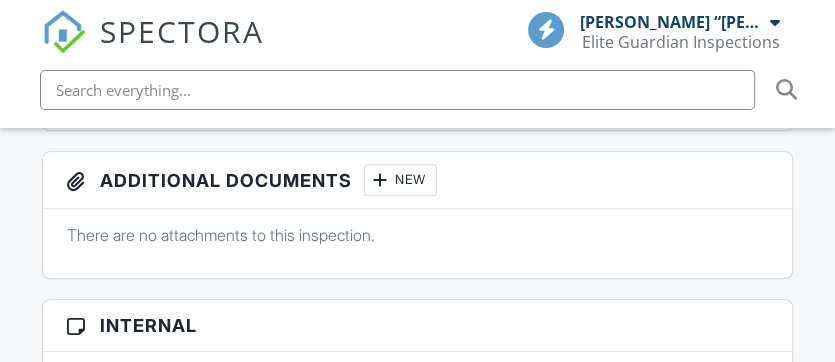 scroll, scrollTop: 866, scrollLeft: 0, axis: vertical 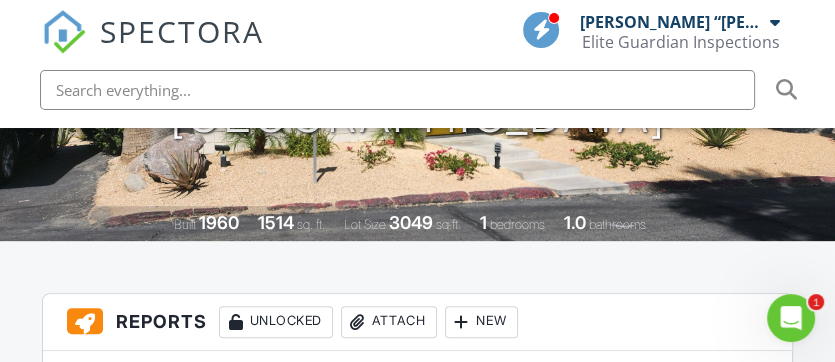 click on "View" at bounding box center (258, 435) 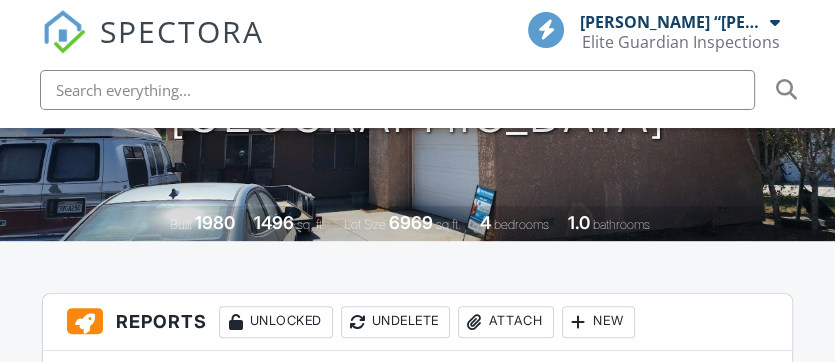 scroll, scrollTop: 433, scrollLeft: 0, axis: vertical 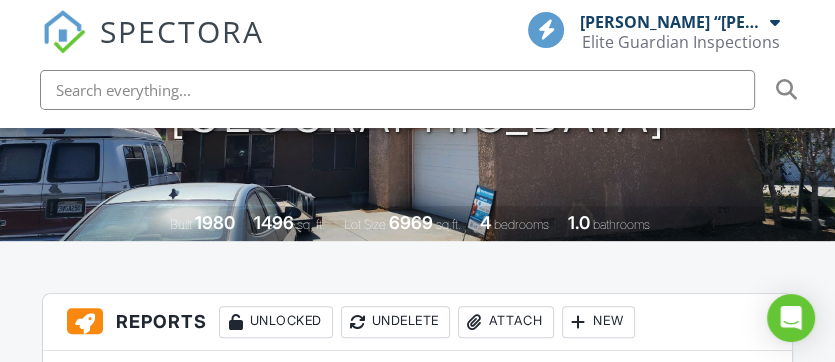 click on "View" at bounding box center [258, 451] 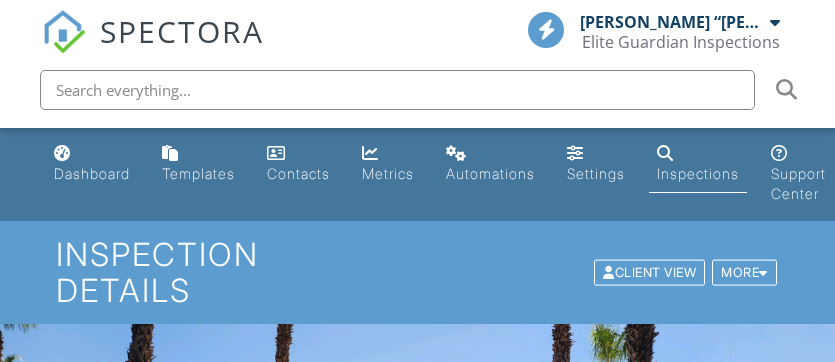 scroll, scrollTop: 0, scrollLeft: 0, axis: both 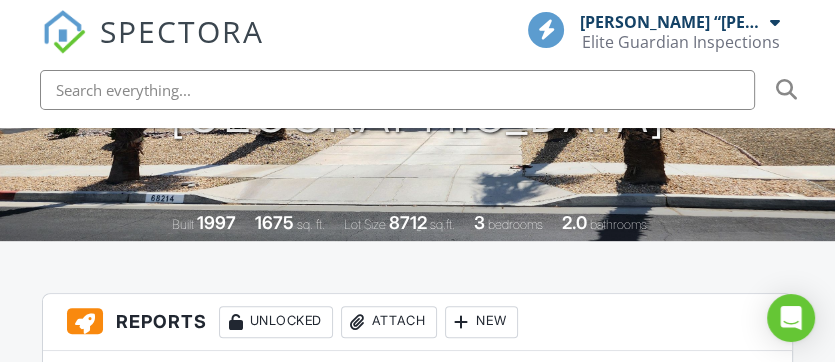 click on "View" at bounding box center [258, 451] 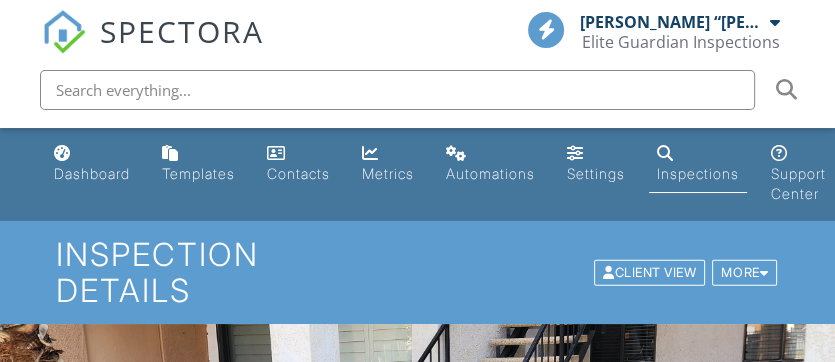 scroll, scrollTop: 866, scrollLeft: 0, axis: vertical 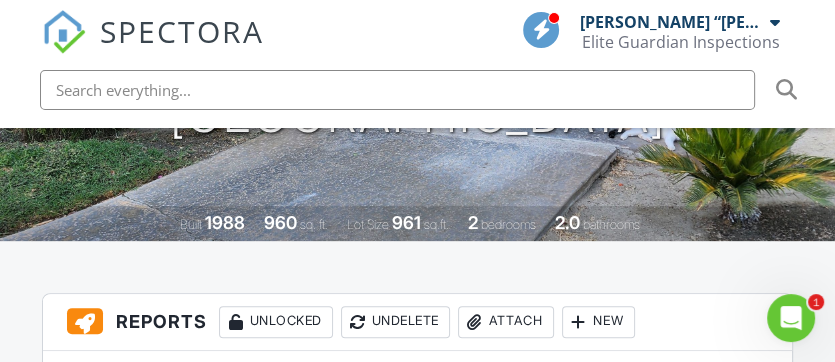 click on "View" at bounding box center [258, 435] 